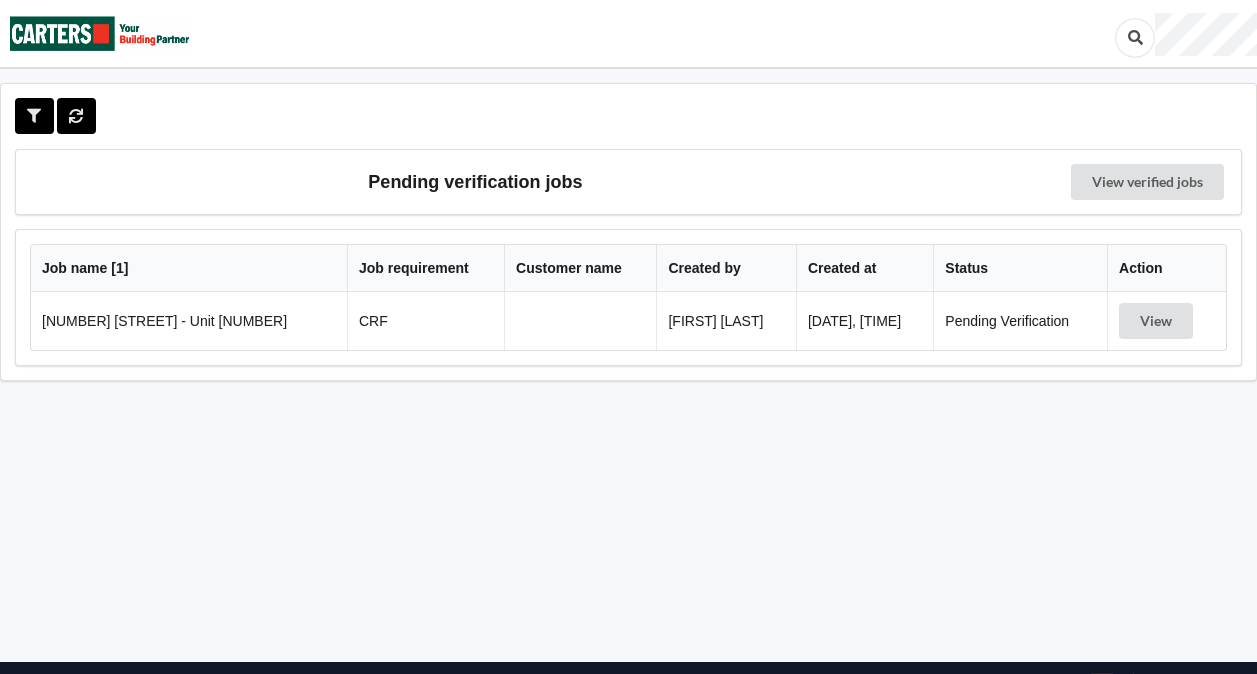 scroll, scrollTop: 0, scrollLeft: 0, axis: both 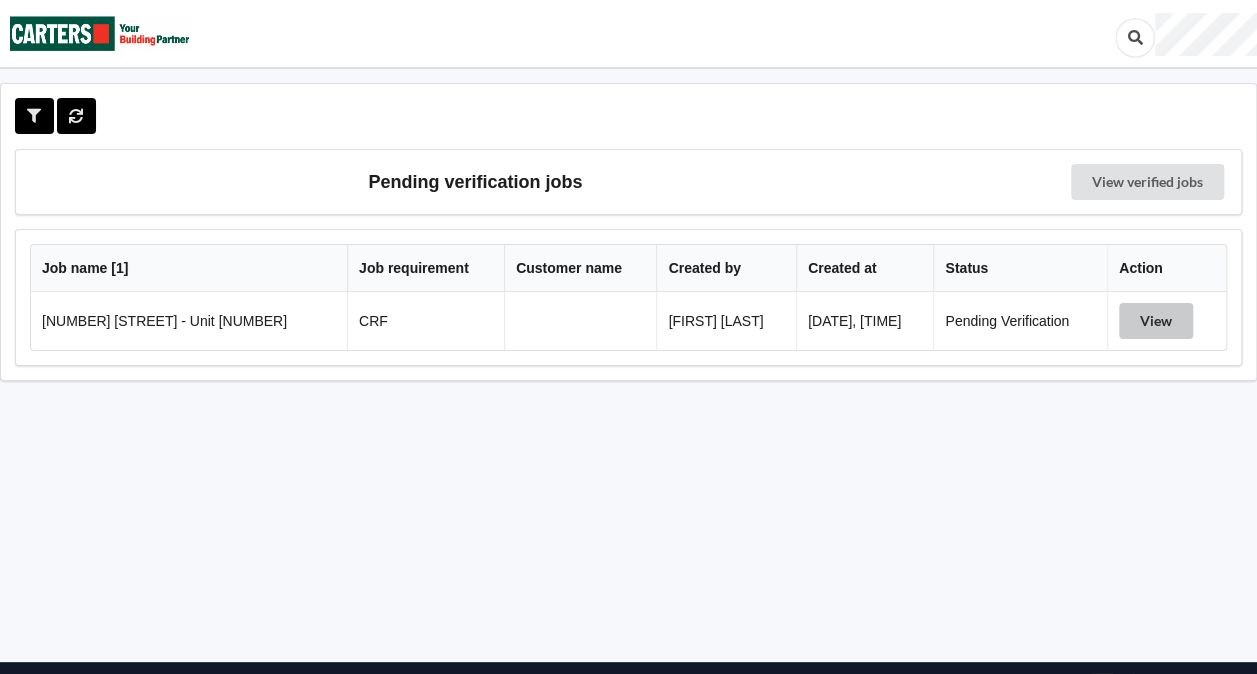 click on "View" at bounding box center [1156, 321] 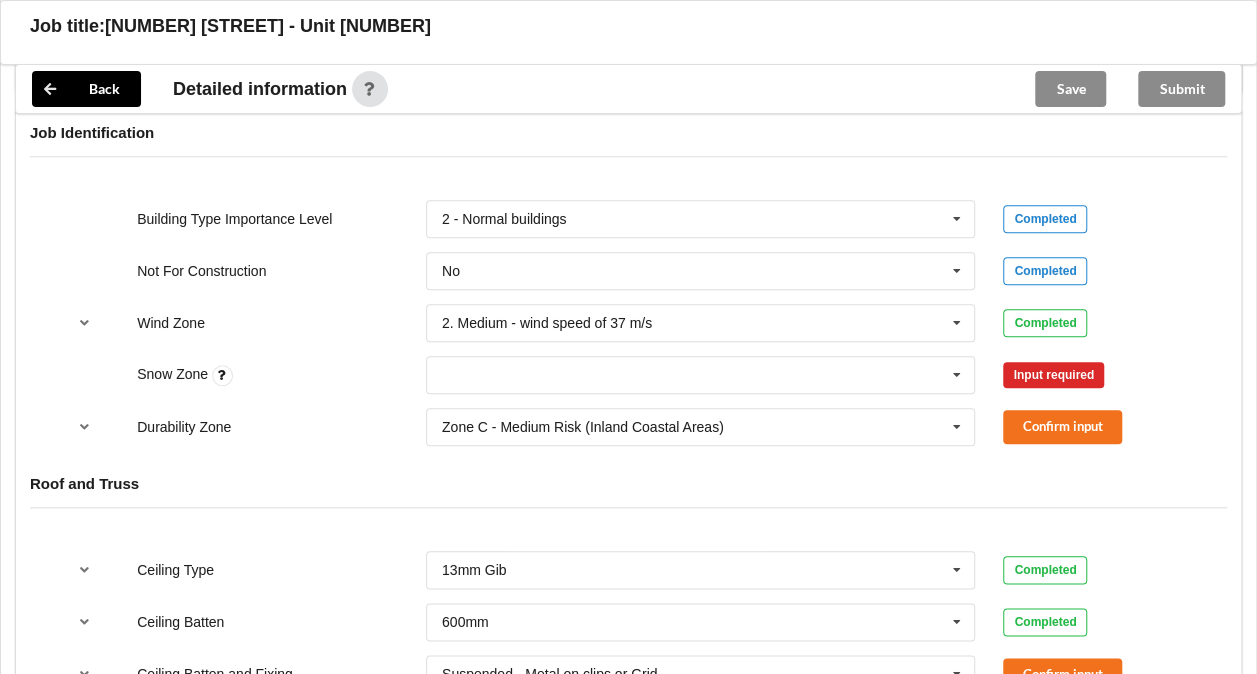 scroll, scrollTop: 862, scrollLeft: 0, axis: vertical 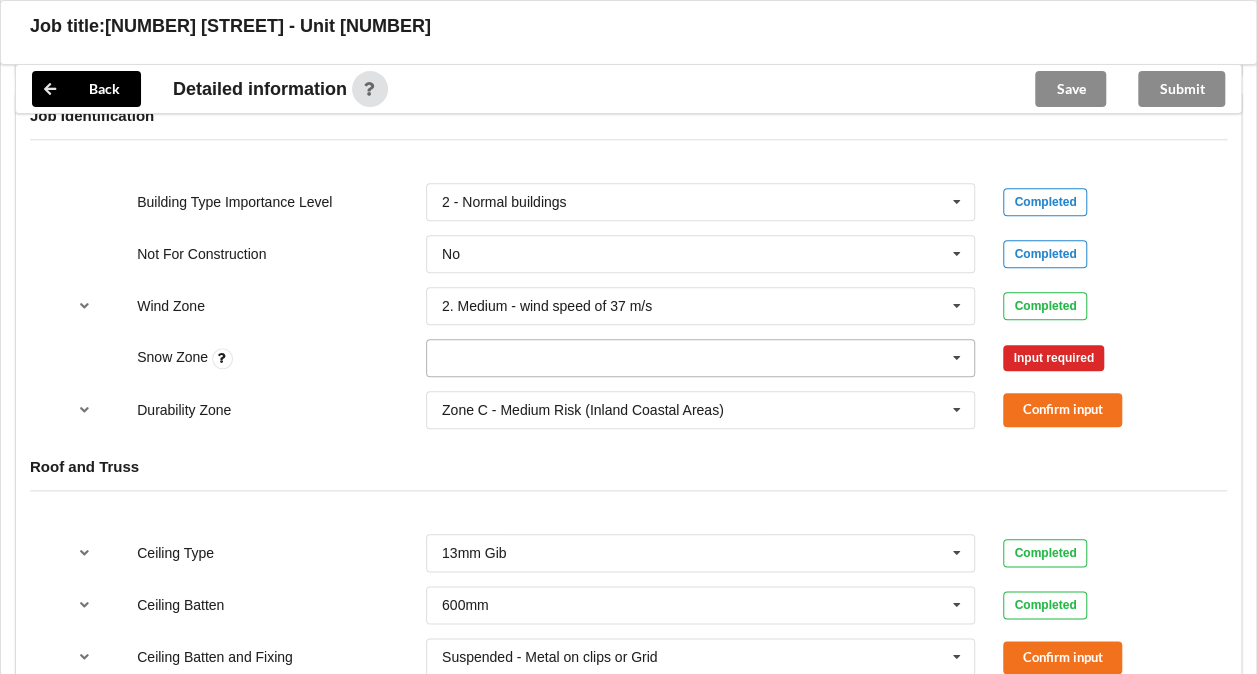 click at bounding box center (957, 358) 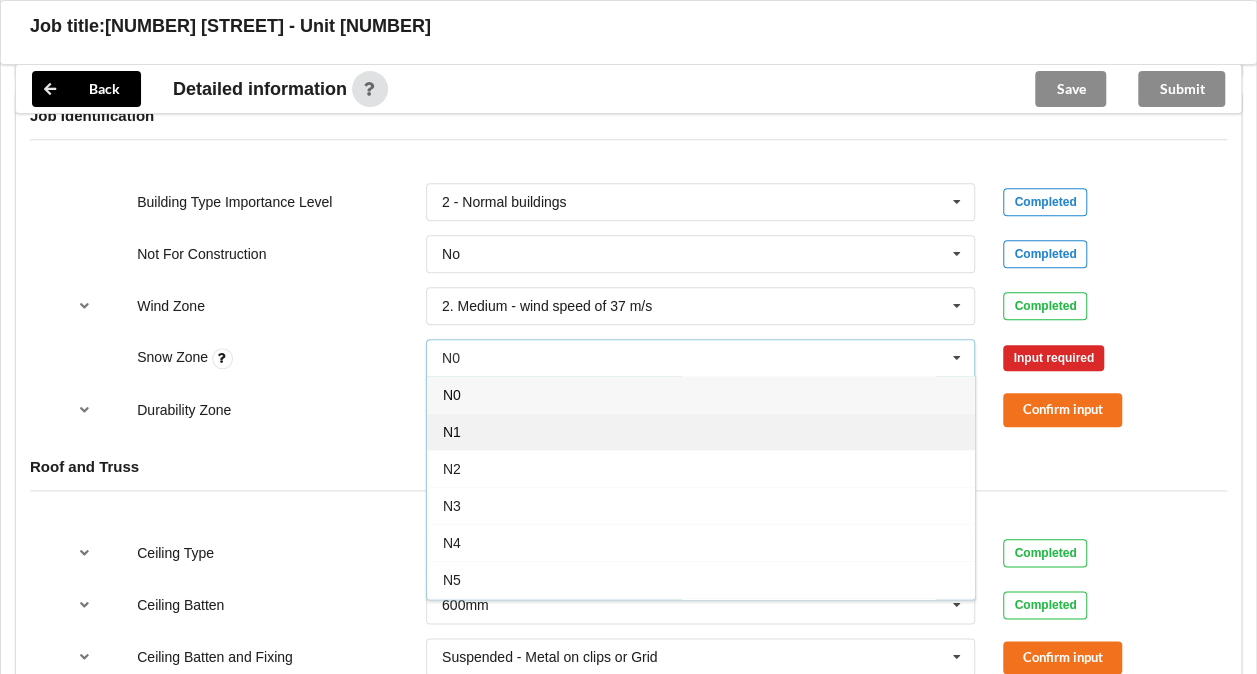 click on "N1" at bounding box center [701, 431] 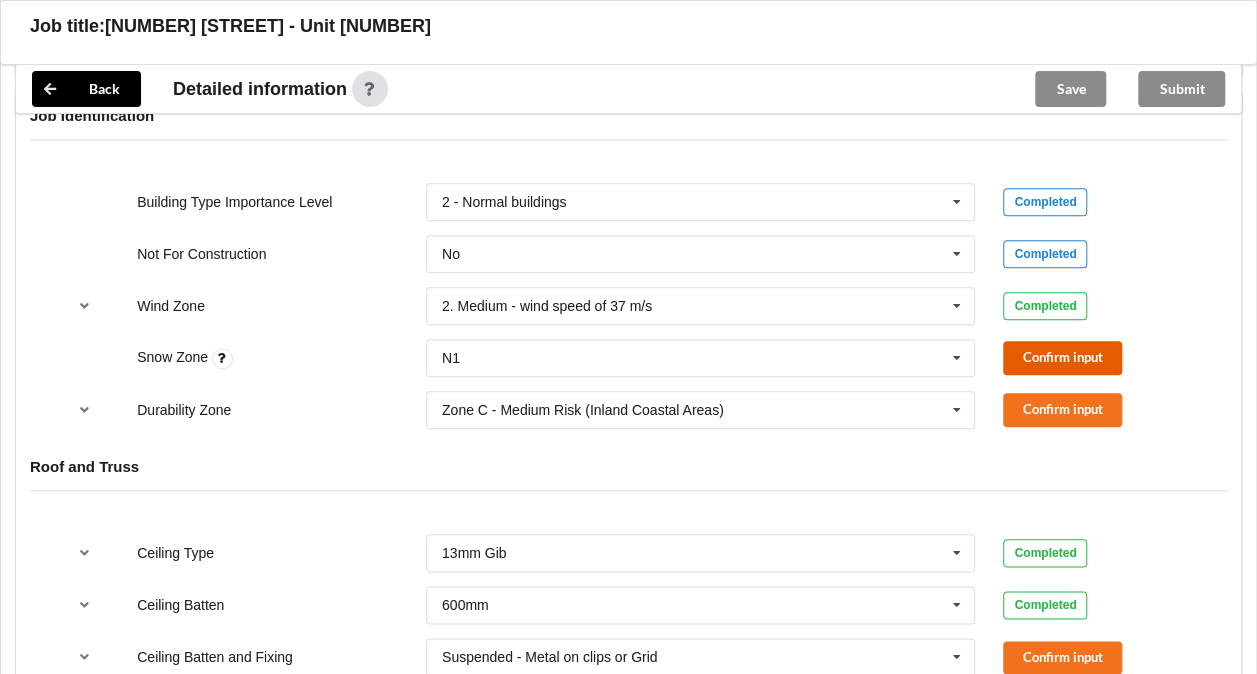 click on "Confirm input" at bounding box center [1062, 357] 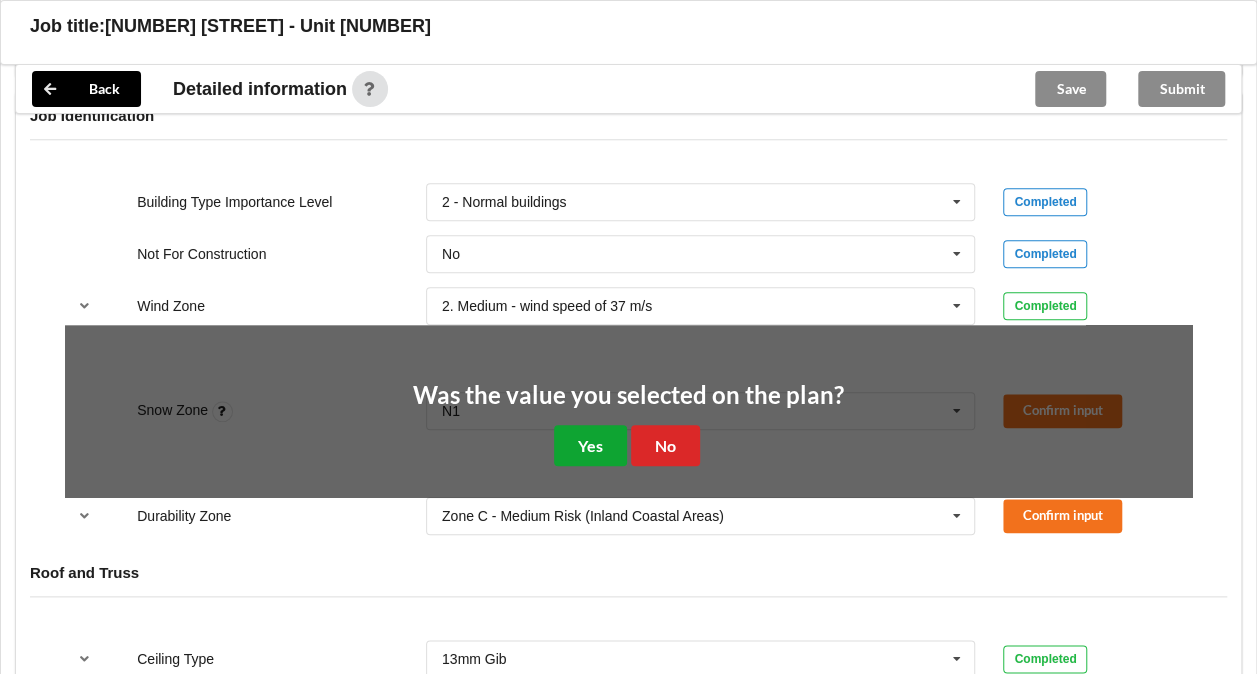 click on "Yes" at bounding box center [590, 445] 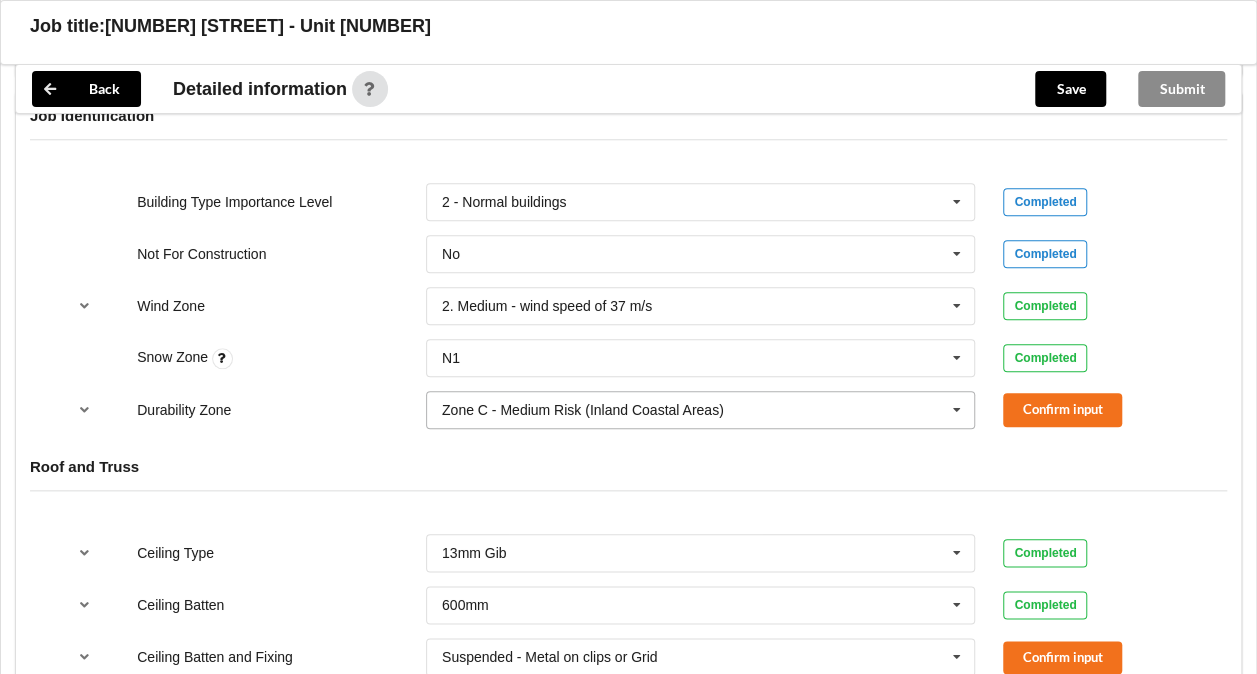 click at bounding box center [957, 410] 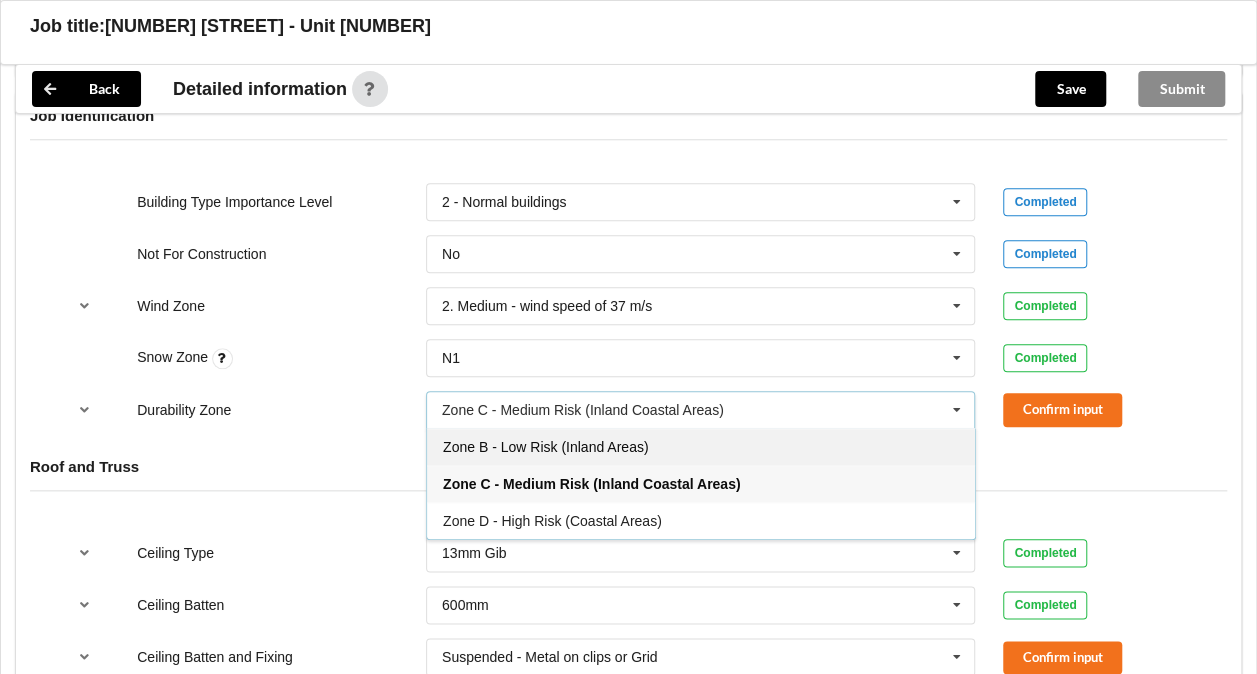 click on "Zone B - Low Risk (Inland Areas)" at bounding box center (701, 446) 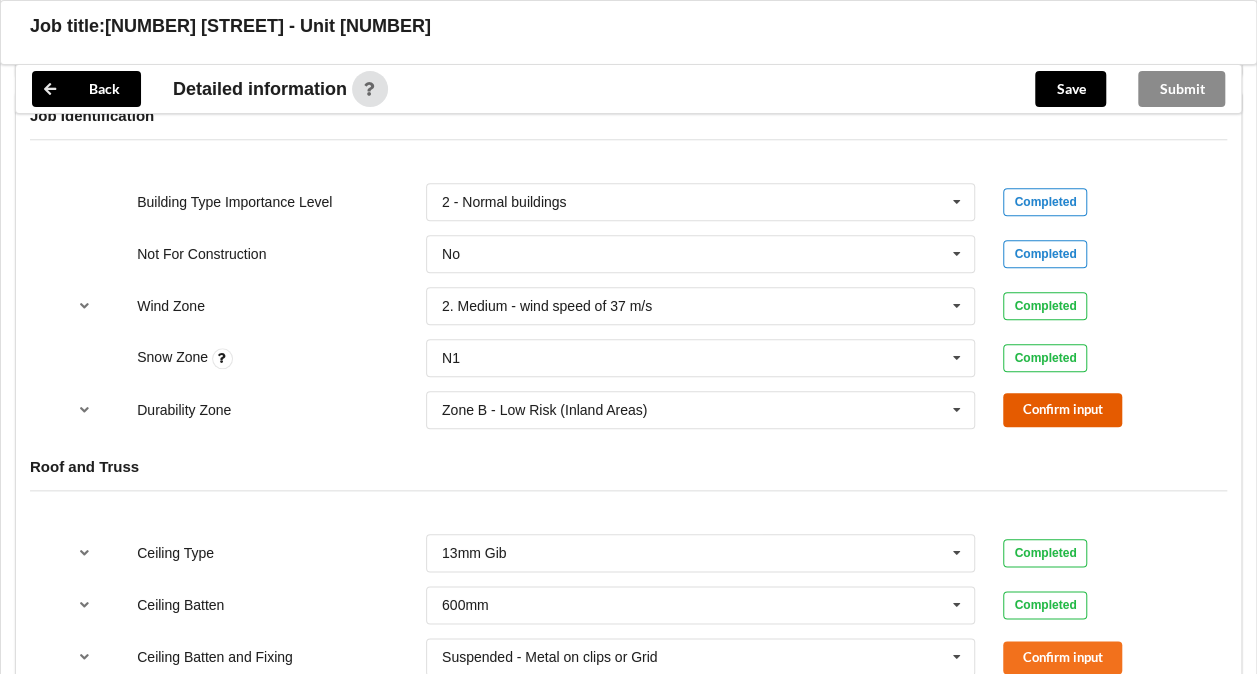 click on "Confirm input" at bounding box center [1062, 409] 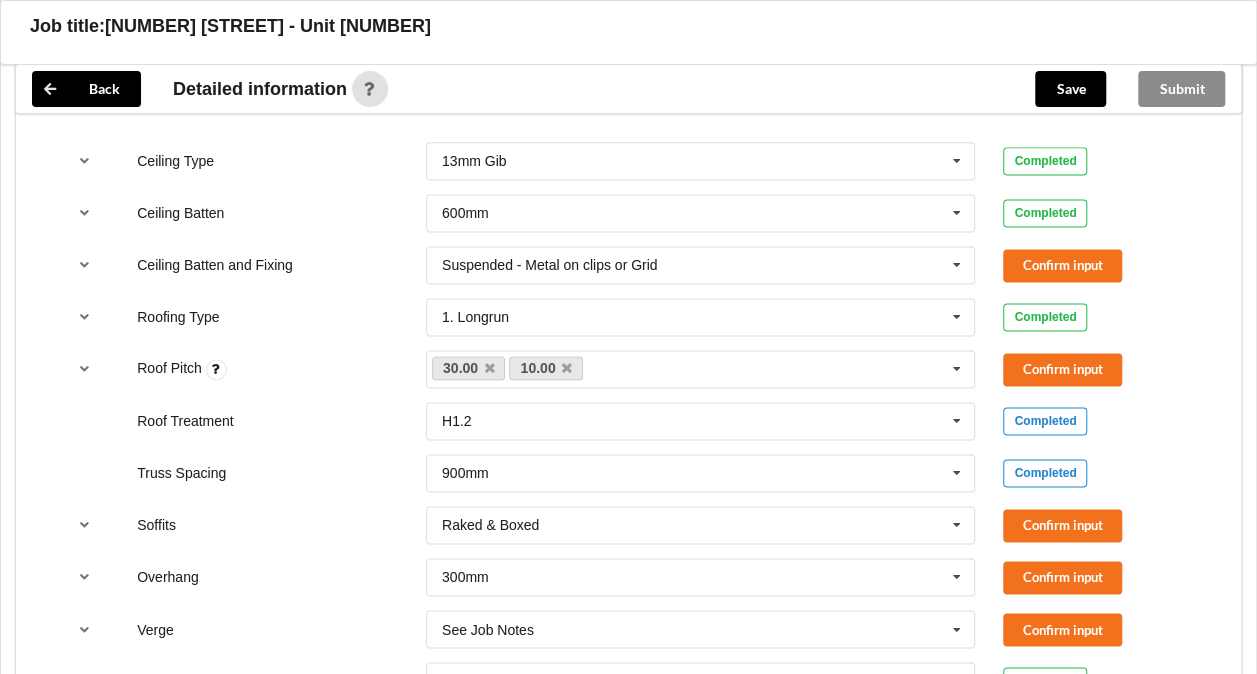scroll, scrollTop: 1240, scrollLeft: 0, axis: vertical 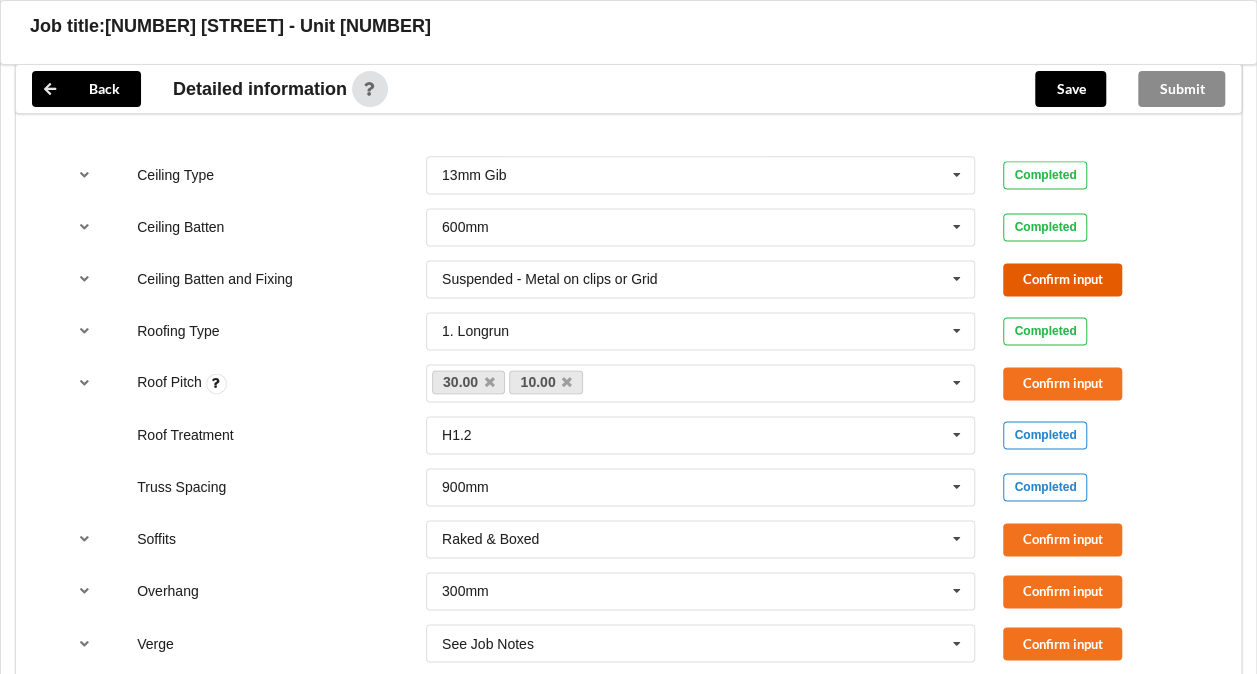 click on "Confirm input" at bounding box center [1062, 279] 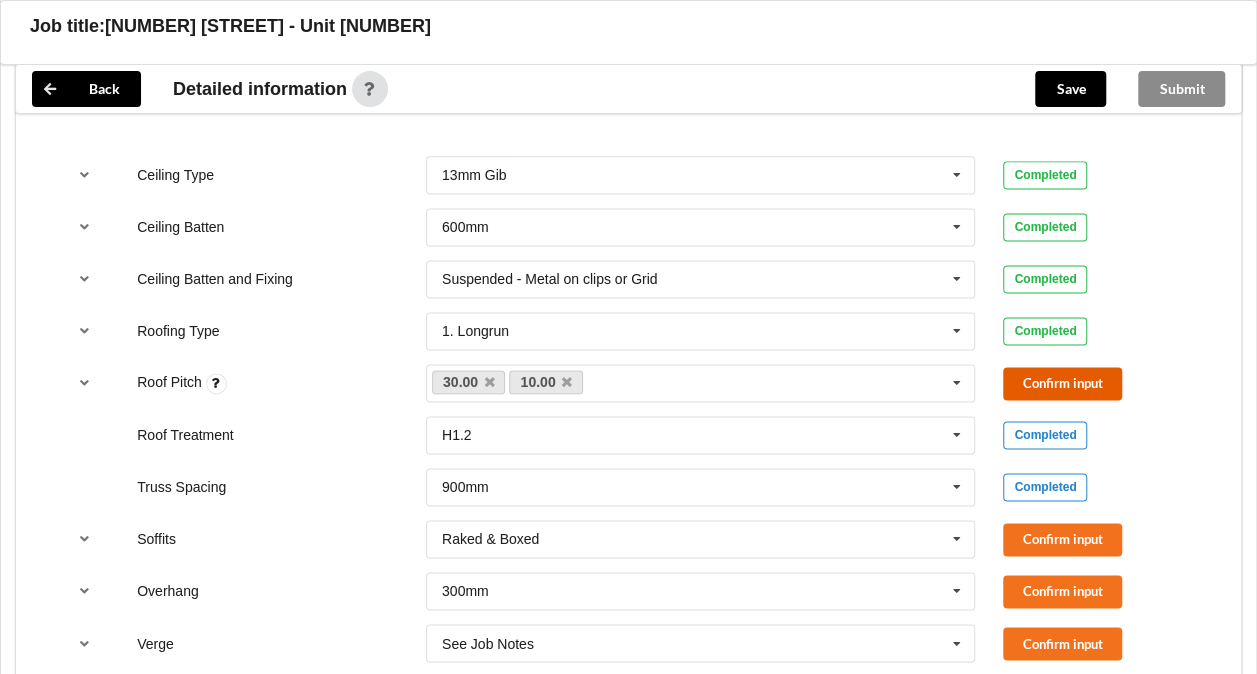 click on "Confirm input" at bounding box center [1062, 383] 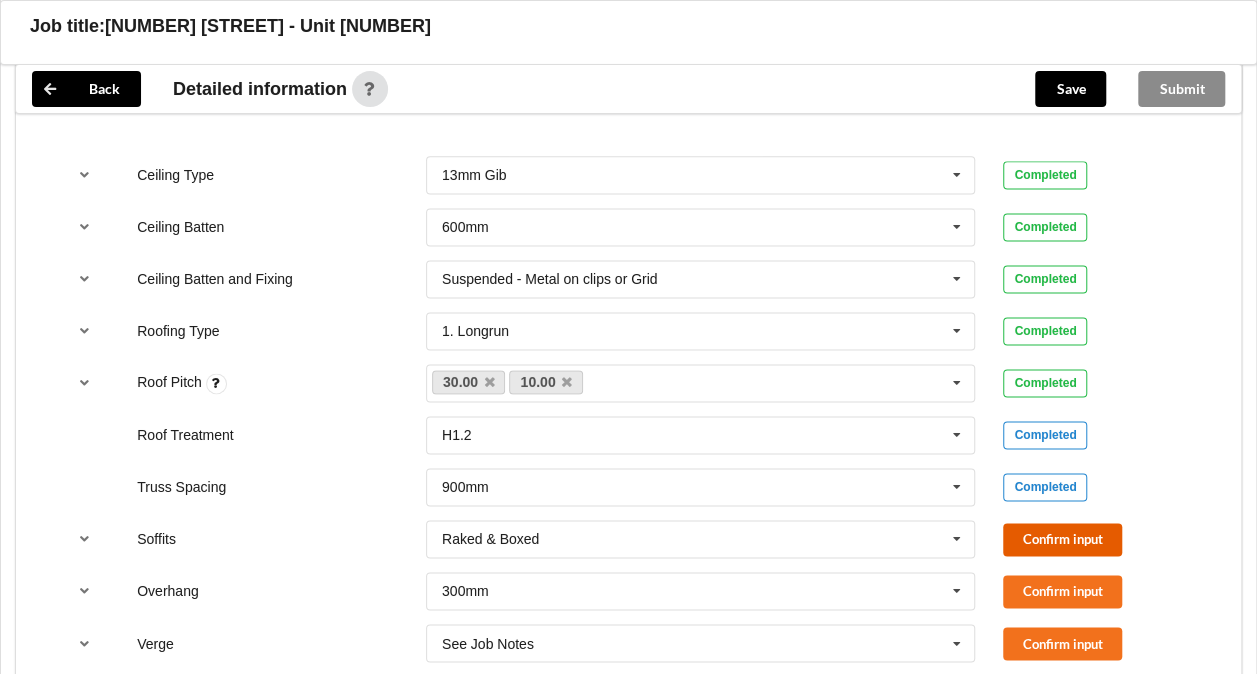 click on "Confirm input" at bounding box center [1062, 539] 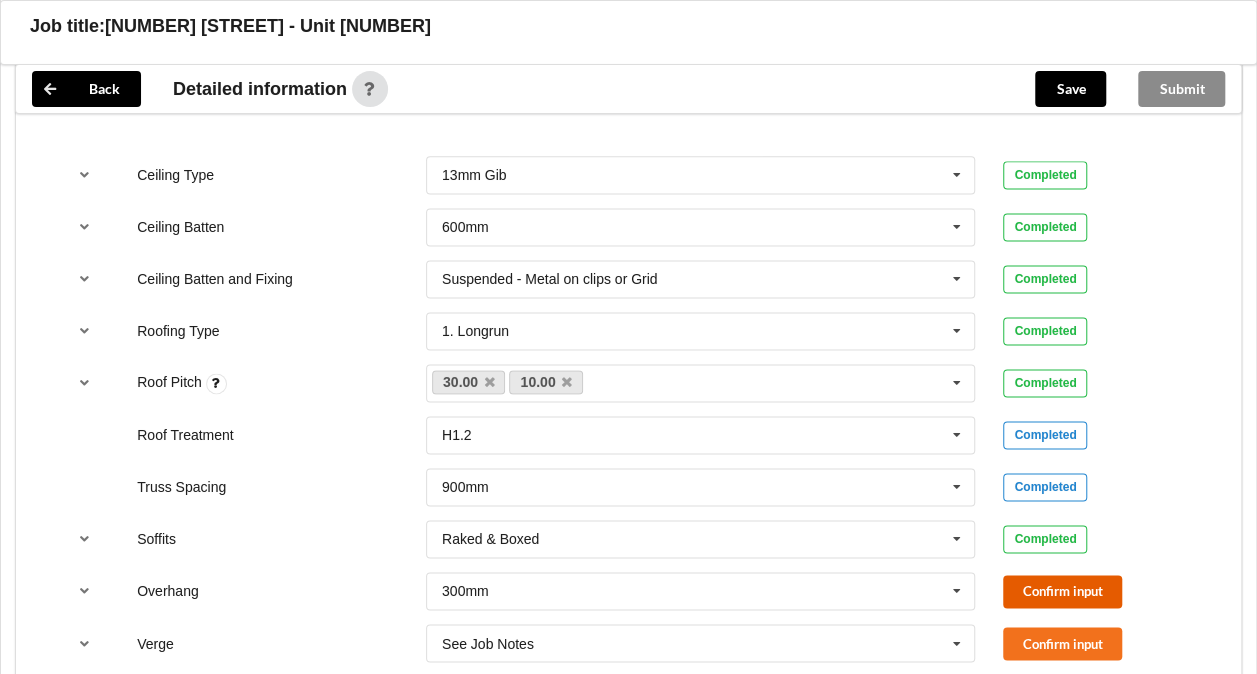 click on "Confirm input" at bounding box center (1062, 591) 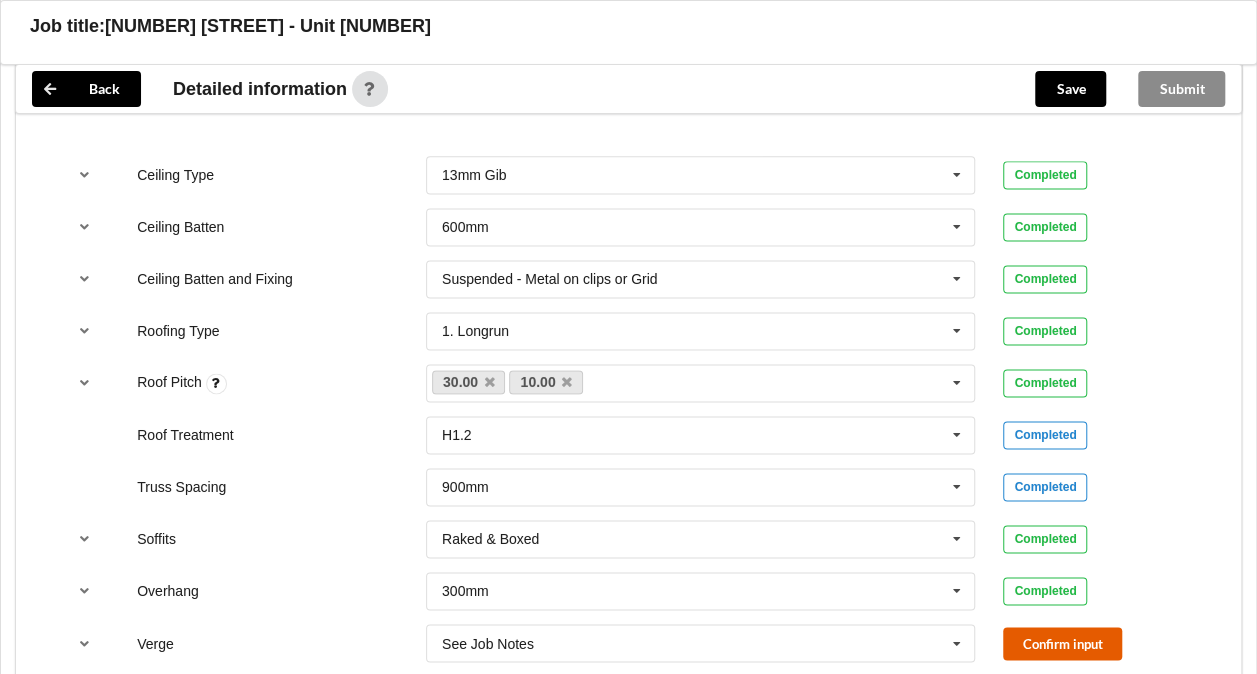 click on "Confirm input" at bounding box center (1062, 643) 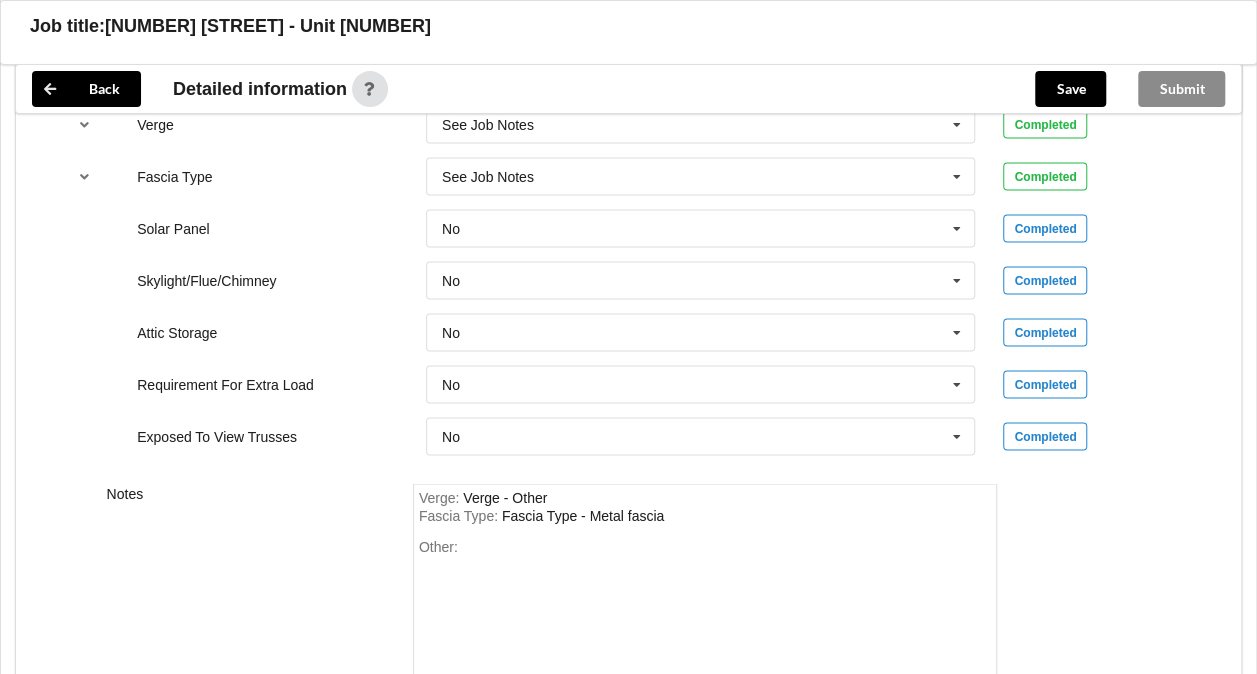 scroll, scrollTop: 1890, scrollLeft: 0, axis: vertical 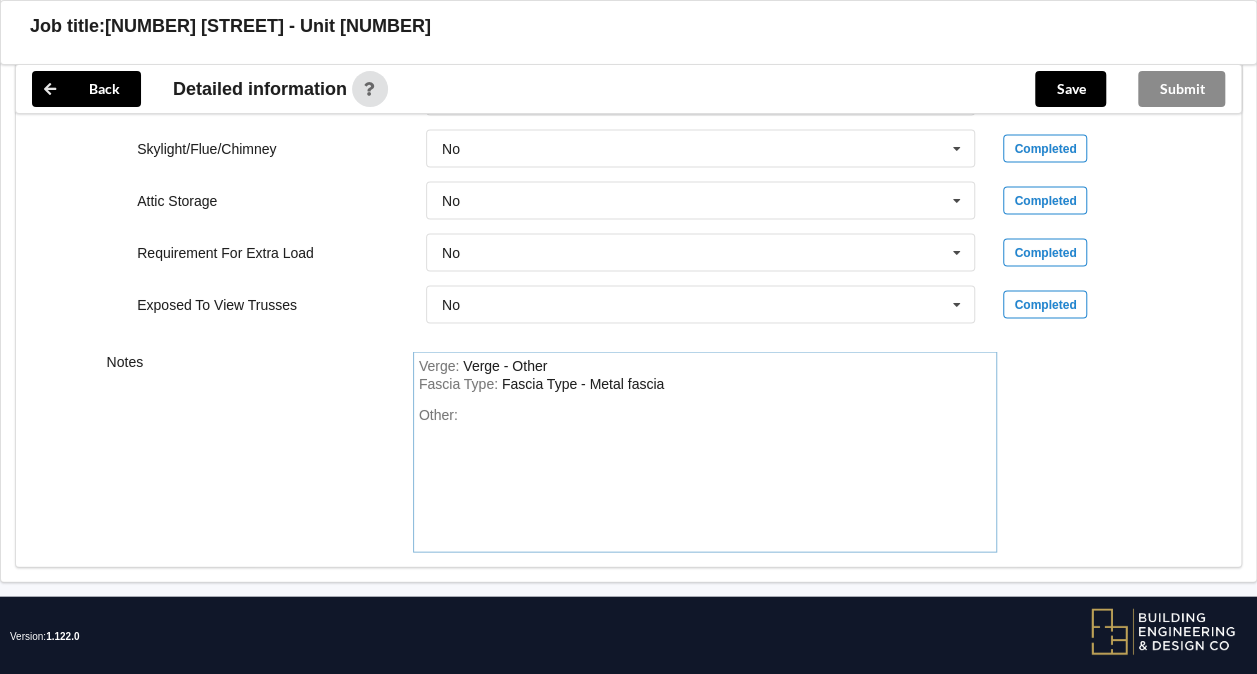 click on "Fascia Type :   Fascia Type - Metal fascia" at bounding box center [705, 385] 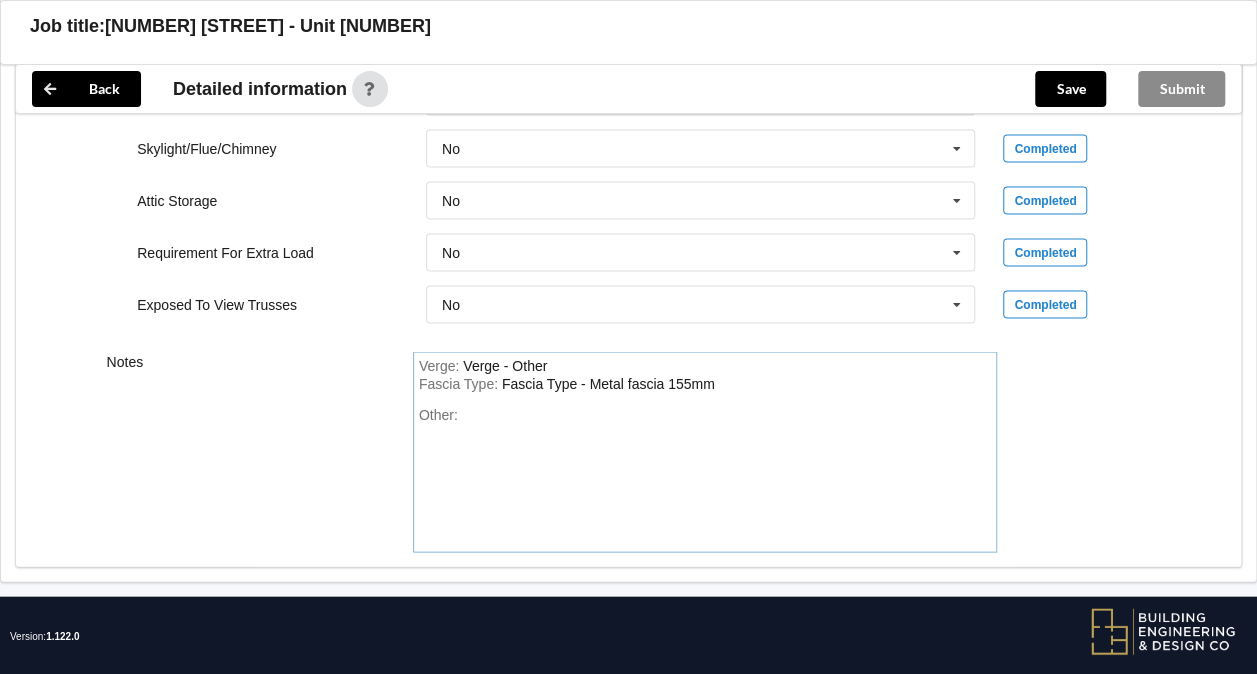 click on "Other:" at bounding box center [705, 477] 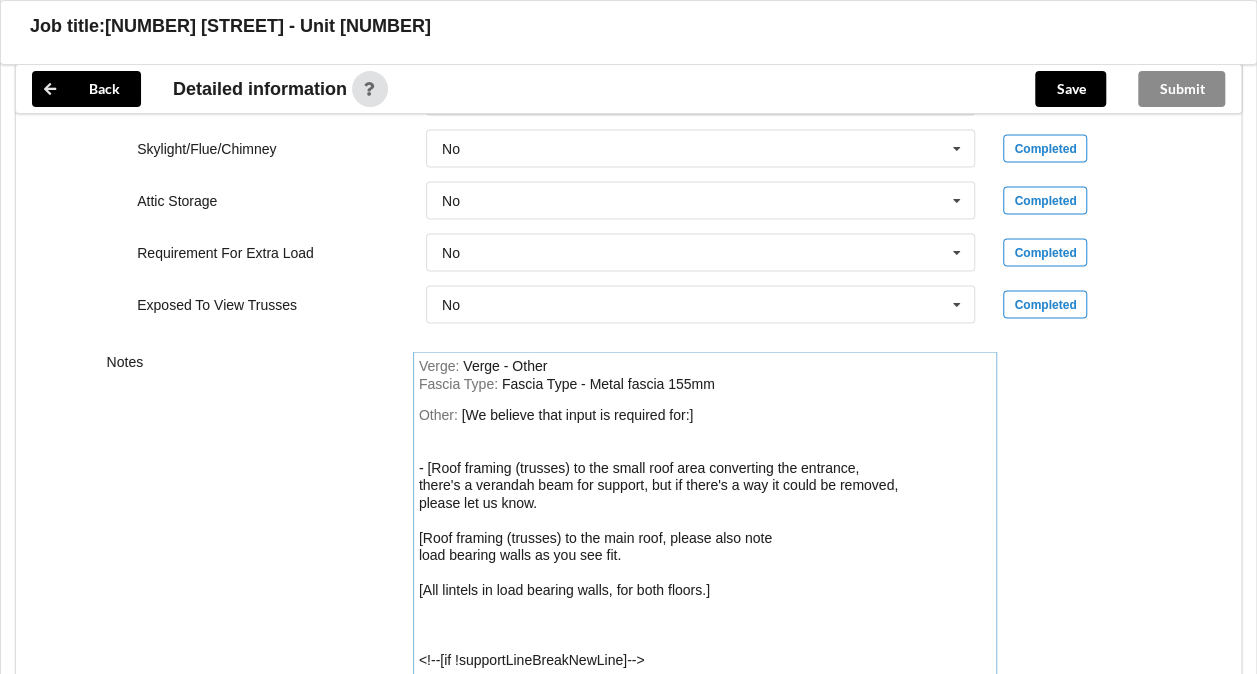 scroll, scrollTop: 1932, scrollLeft: 0, axis: vertical 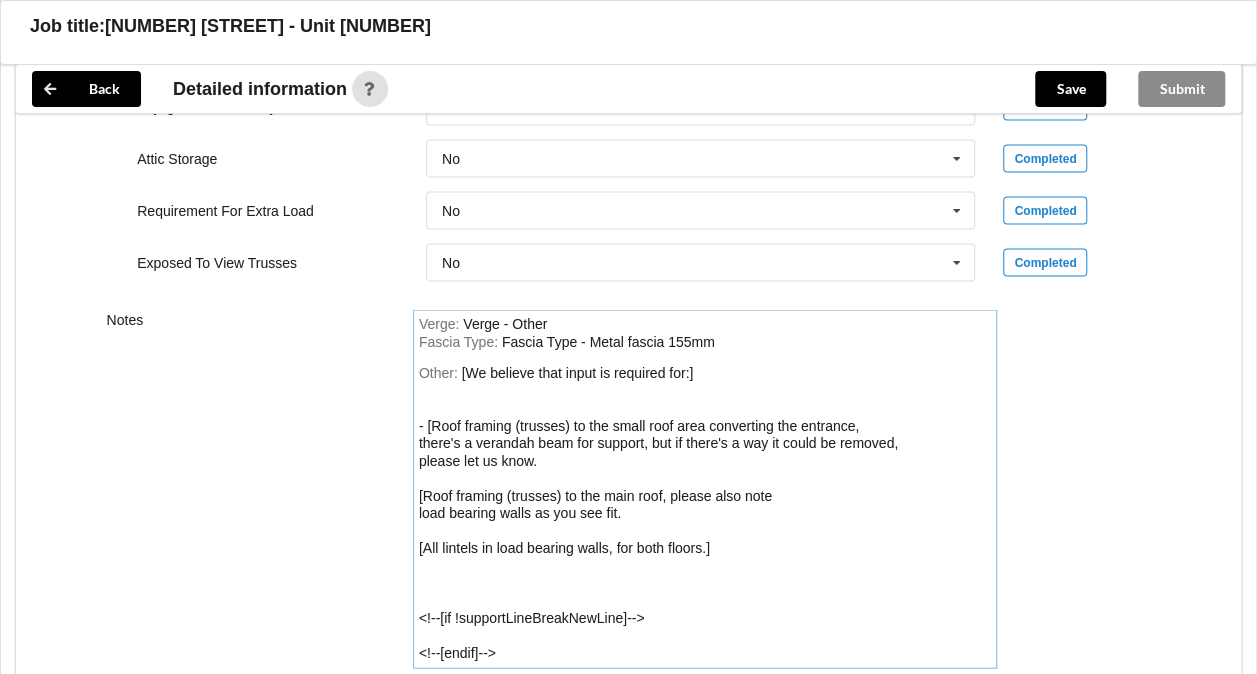 click on "[We believe that input is required for:] - [Roof framing (trusses) to the small roof area converting the entrance, there's a verandah beam for support, but if there's a way it could be removed, please let us know.]
- [Roof framing (trusses) to the main roof, please also note load bearing walls as you see fit.]
- [All lintels in load bearing walls, for both floors.]" at bounding box center (658, 513) 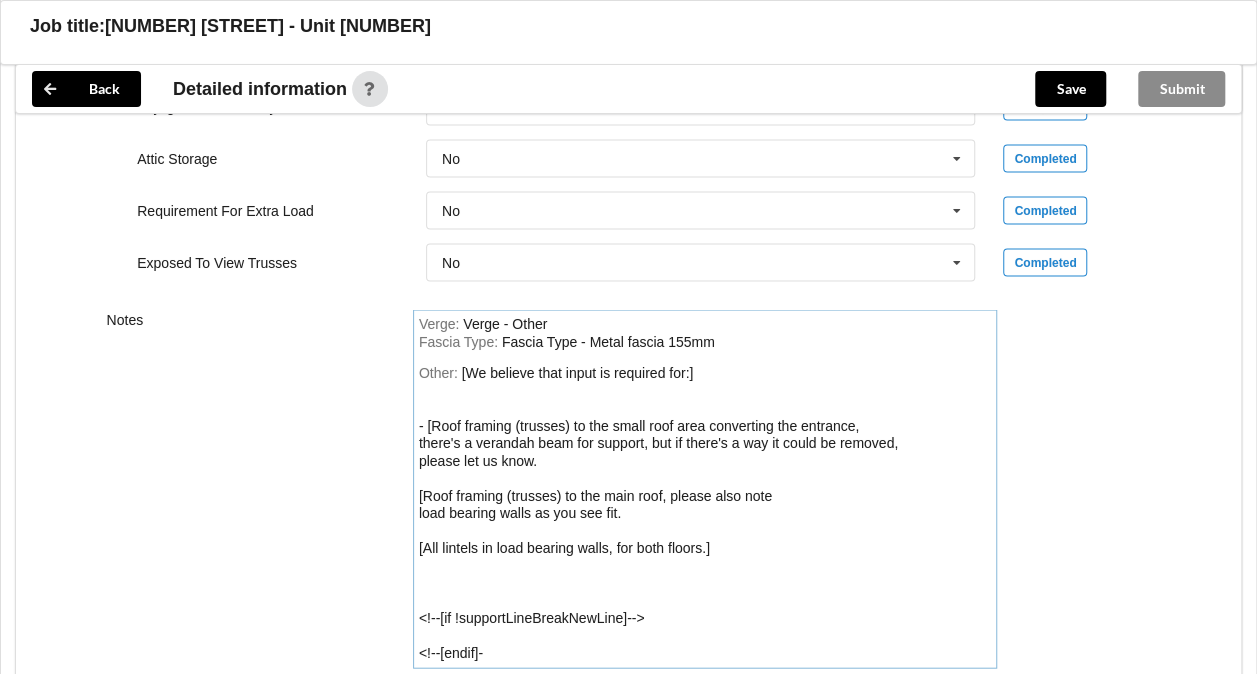 click on "[We believe that input is required for:] - [Roof framing (trusses) to the small roof area converting the entrance, there's a verandah beam for support, but if there's a way it could be removed, please let us know.]
- [Roof framing (trusses) to the main roof, please also note load bearing walls as you see fit.]
- [All lintels in load bearing walls, for both floors.]" at bounding box center [658, 513] 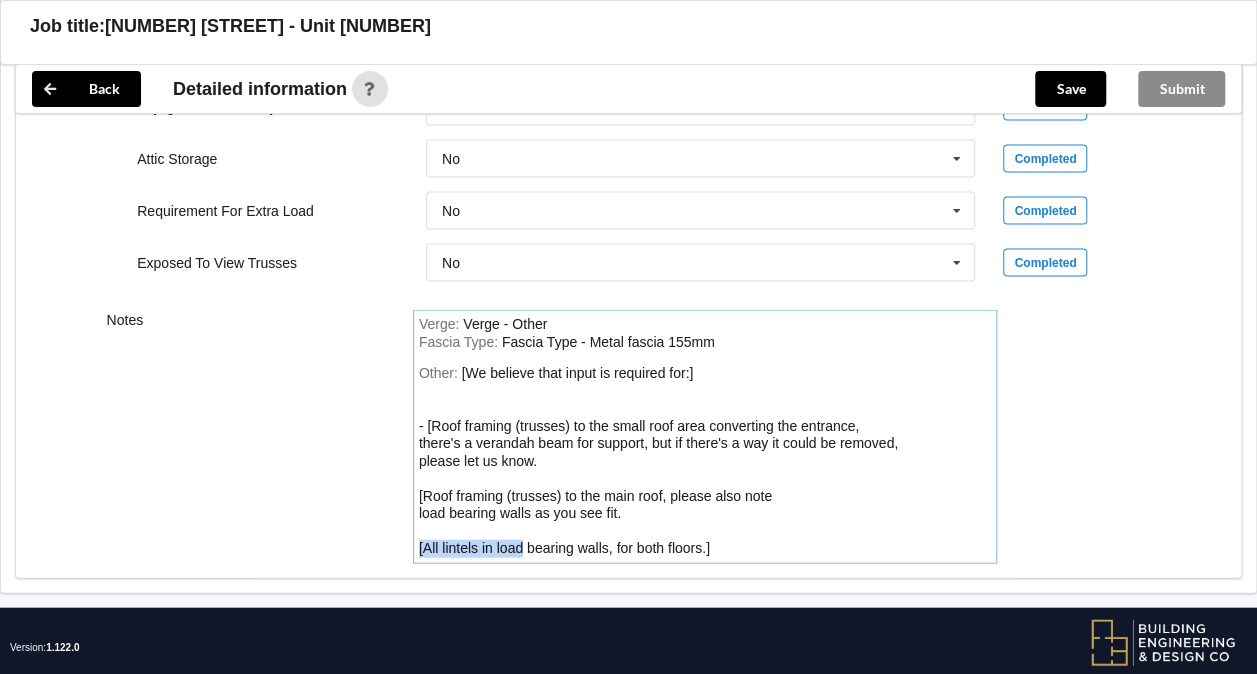 drag, startPoint x: 562, startPoint y: 561, endPoint x: 413, endPoint y: 554, distance: 149.16434 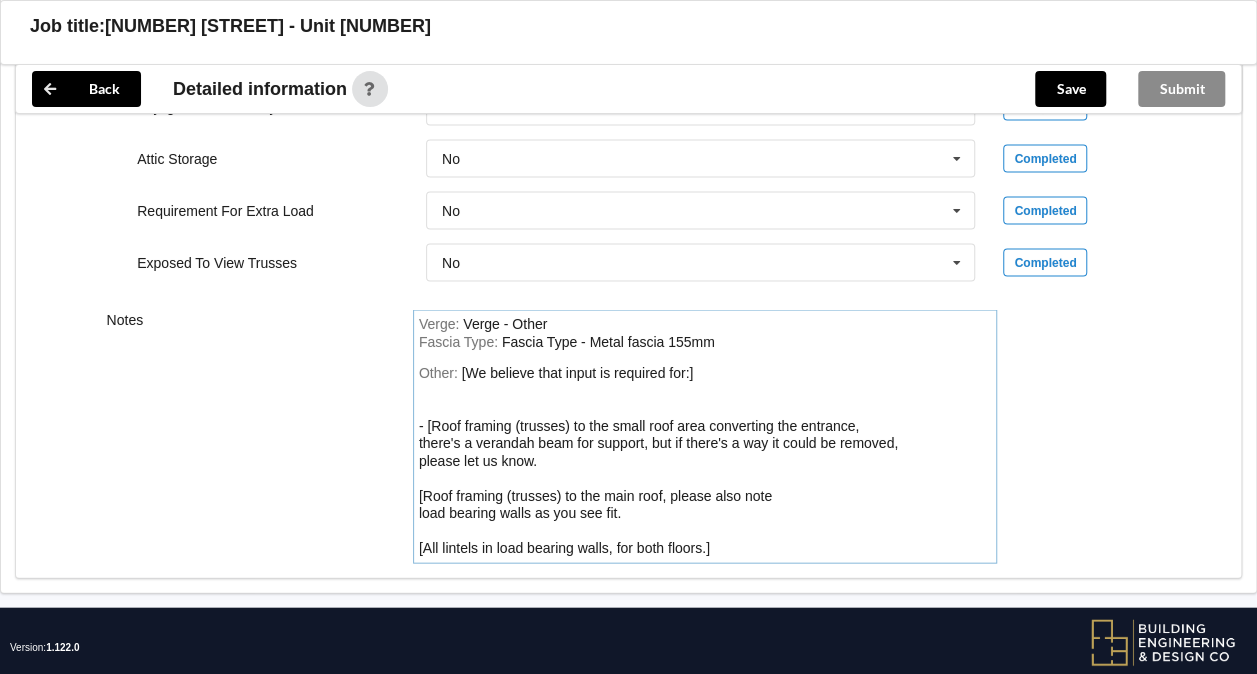 drag, startPoint x: 829, startPoint y: 558, endPoint x: 721, endPoint y: 555, distance: 108.04166 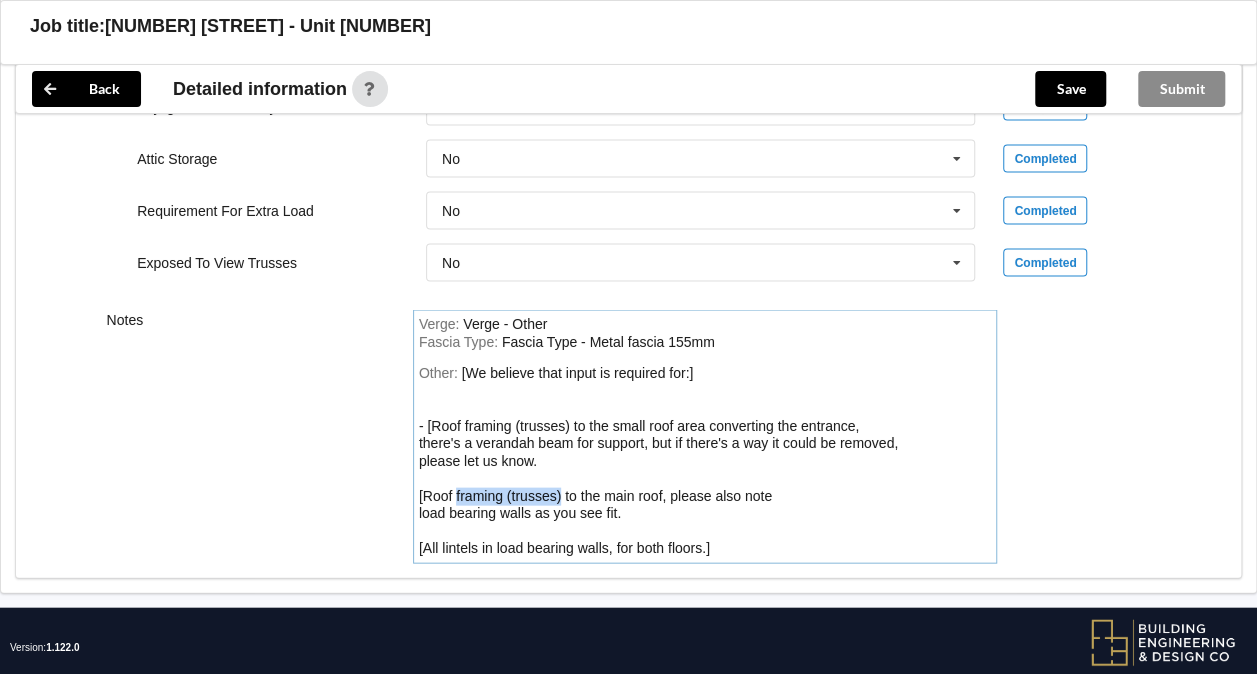 drag, startPoint x: 577, startPoint y: 506, endPoint x: 454, endPoint y: 501, distance: 123.101585 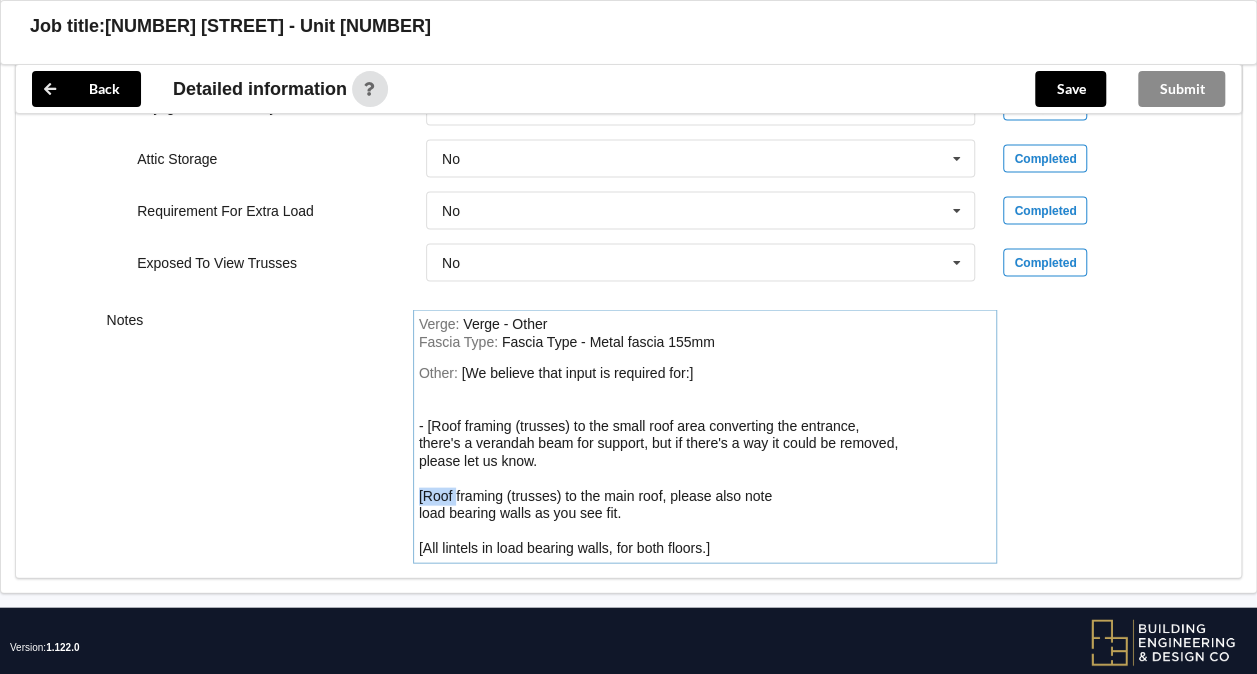 drag, startPoint x: 454, startPoint y: 501, endPoint x: 416, endPoint y: 508, distance: 38.63936 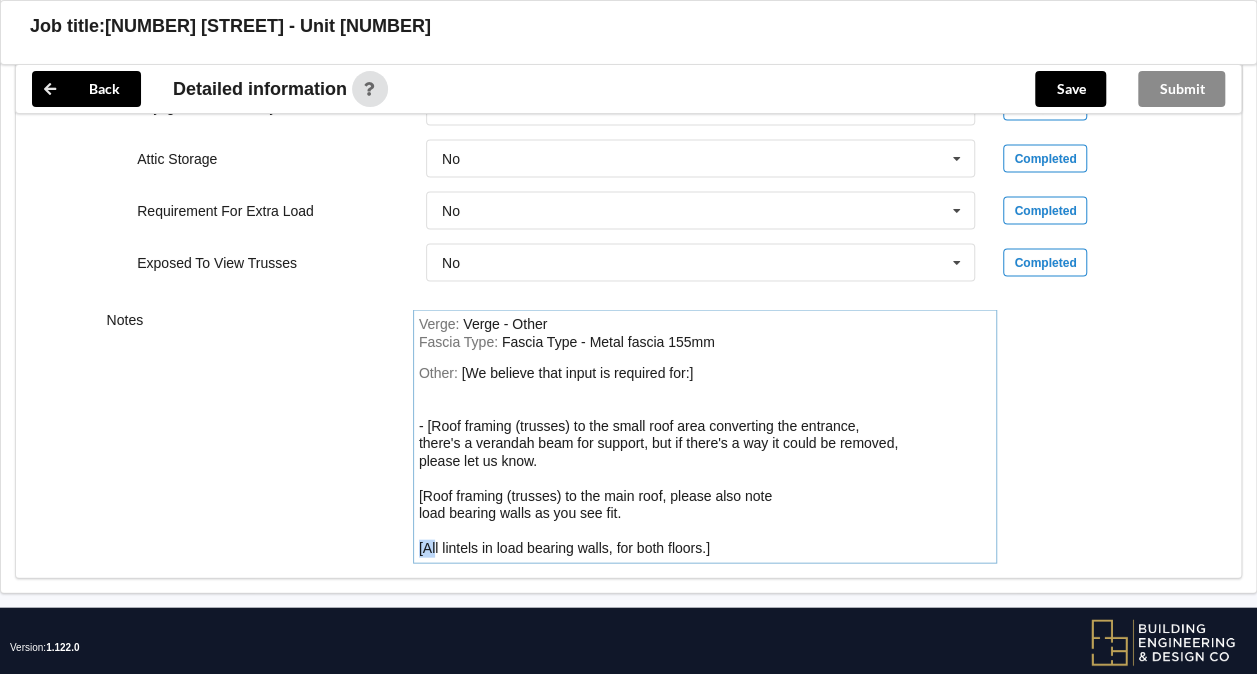 drag, startPoint x: 436, startPoint y: 560, endPoint x: 404, endPoint y: 557, distance: 32.140316 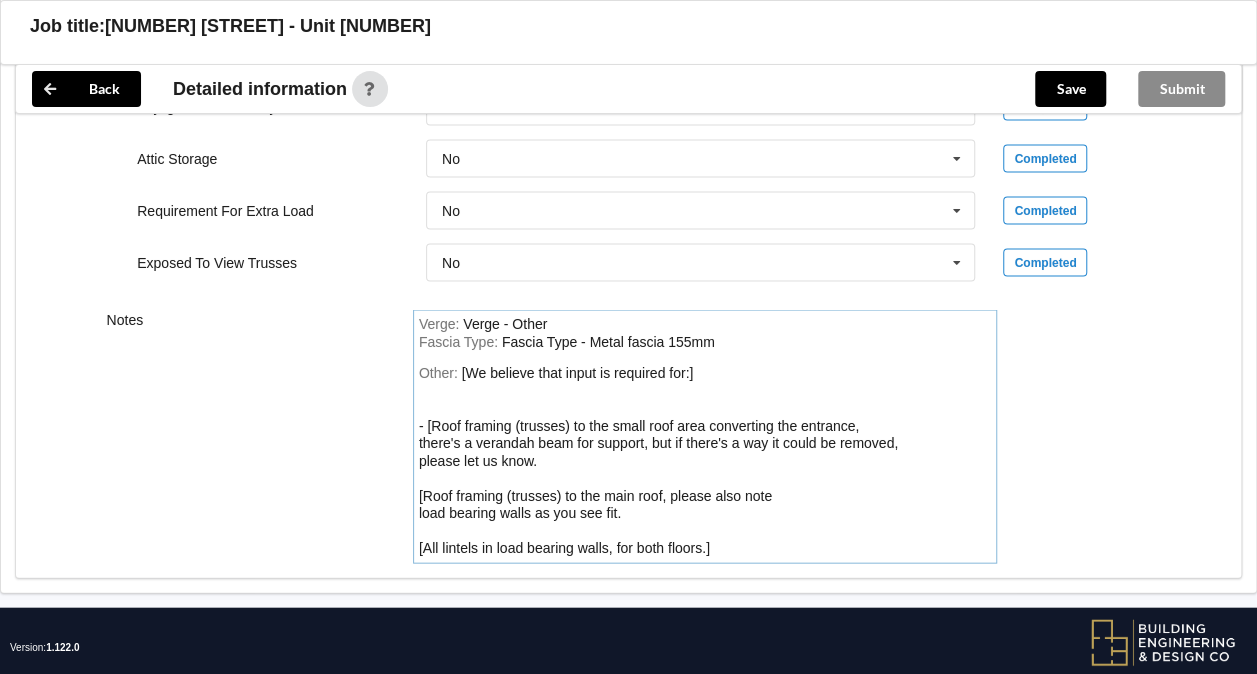 drag, startPoint x: 652, startPoint y: 470, endPoint x: 537, endPoint y: 469, distance: 115.00435 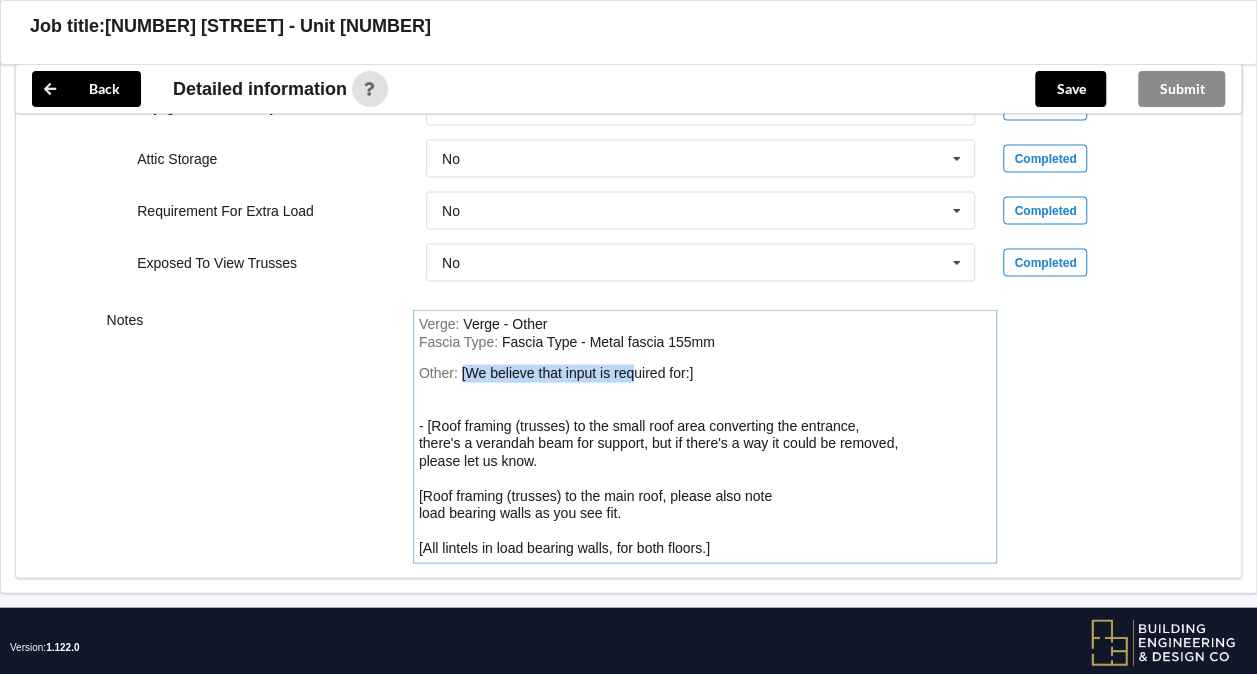 drag, startPoint x: 643, startPoint y: 369, endPoint x: 460, endPoint y: 362, distance: 183.13383 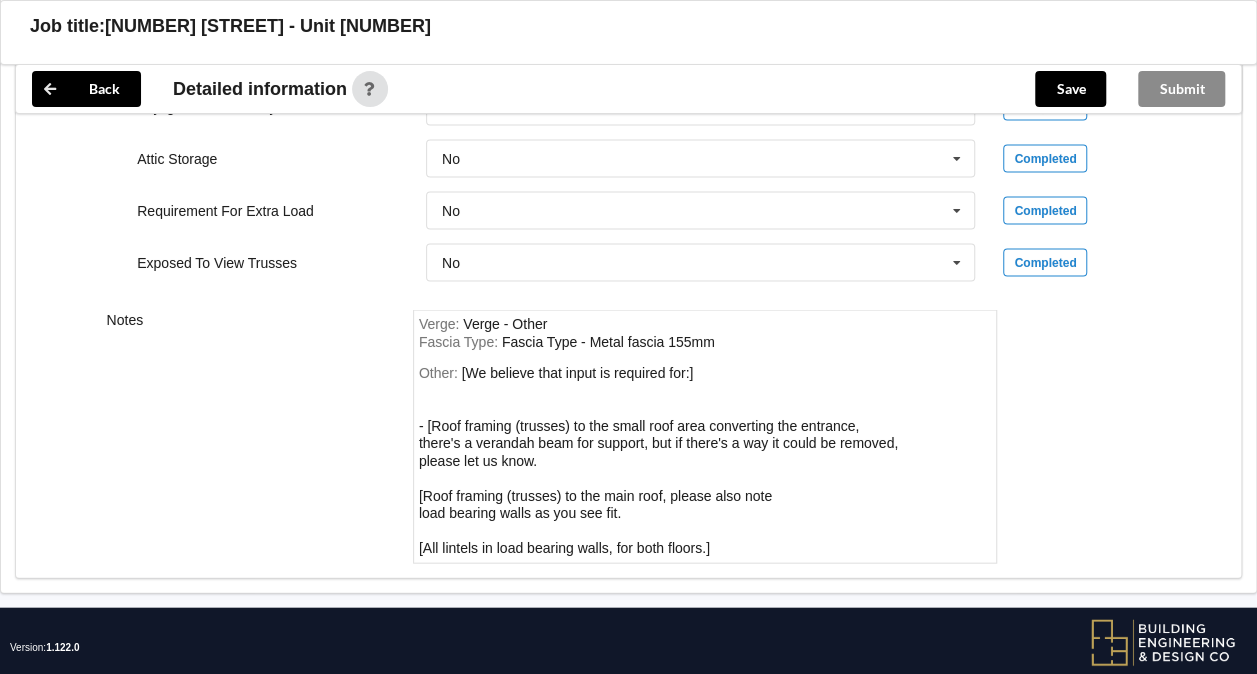 click on "Other:" at bounding box center (440, 373) 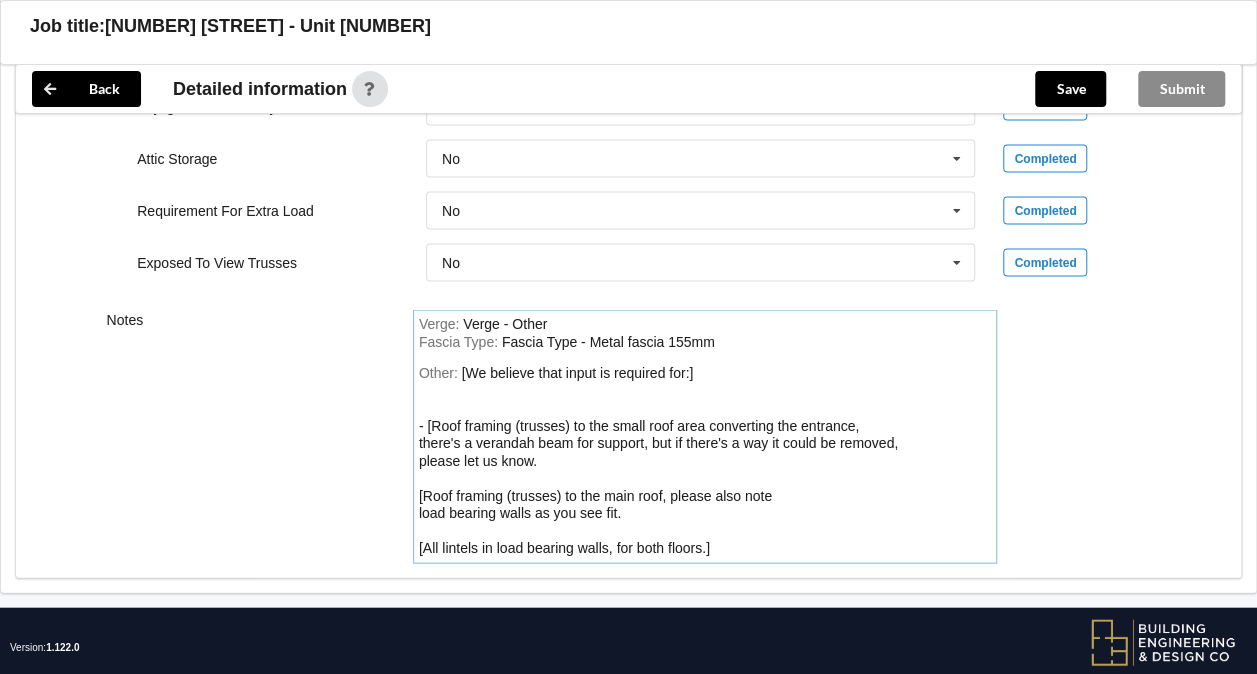 drag, startPoint x: 878, startPoint y: 372, endPoint x: 677, endPoint y: 366, distance: 201.08954 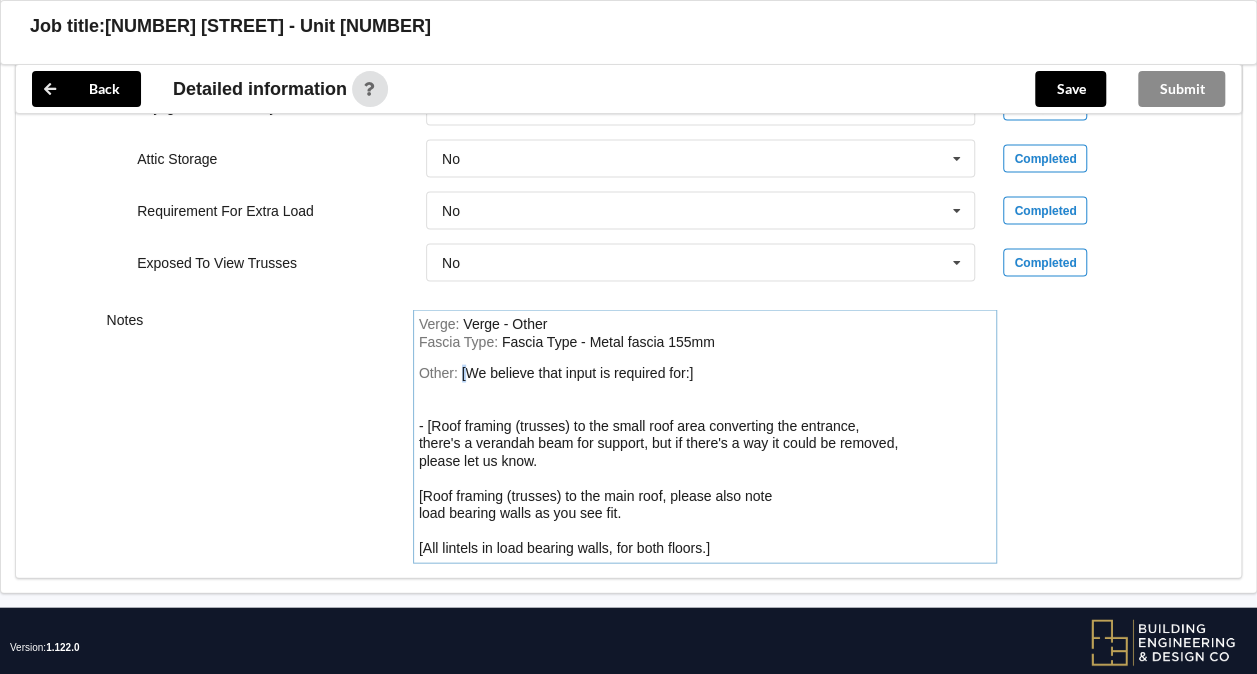 drag, startPoint x: 465, startPoint y: 368, endPoint x: 454, endPoint y: 367, distance: 11.045361 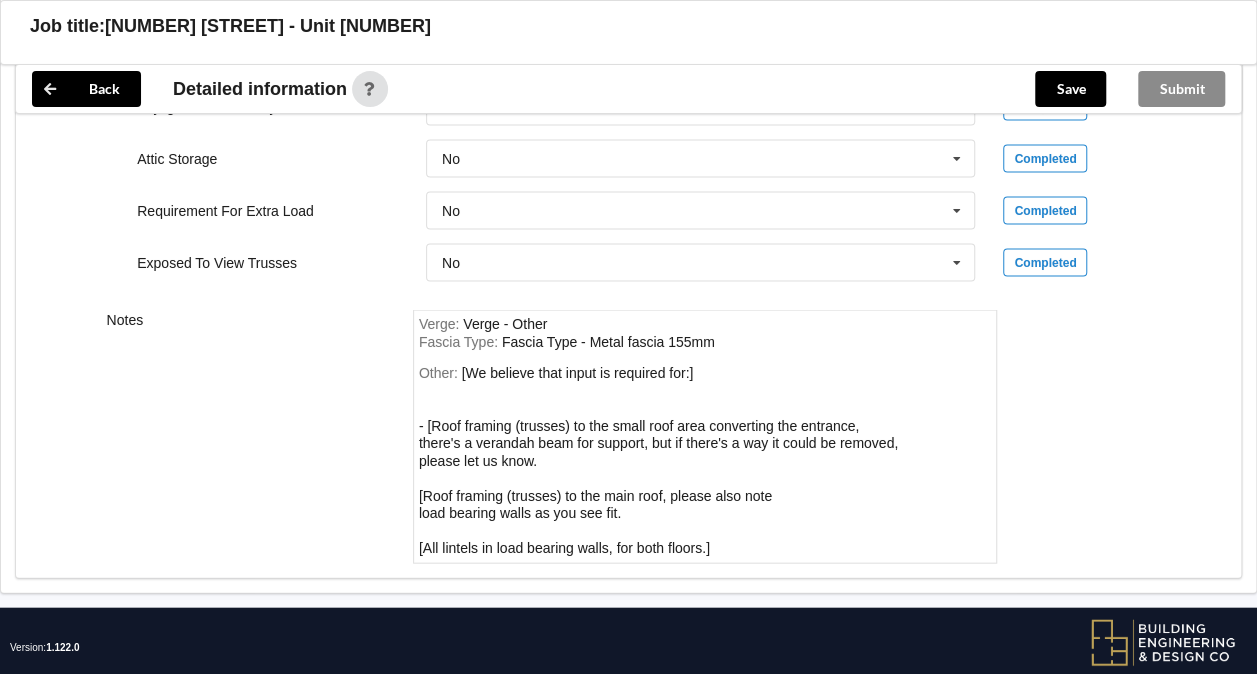 click on "Other:" at bounding box center (440, 373) 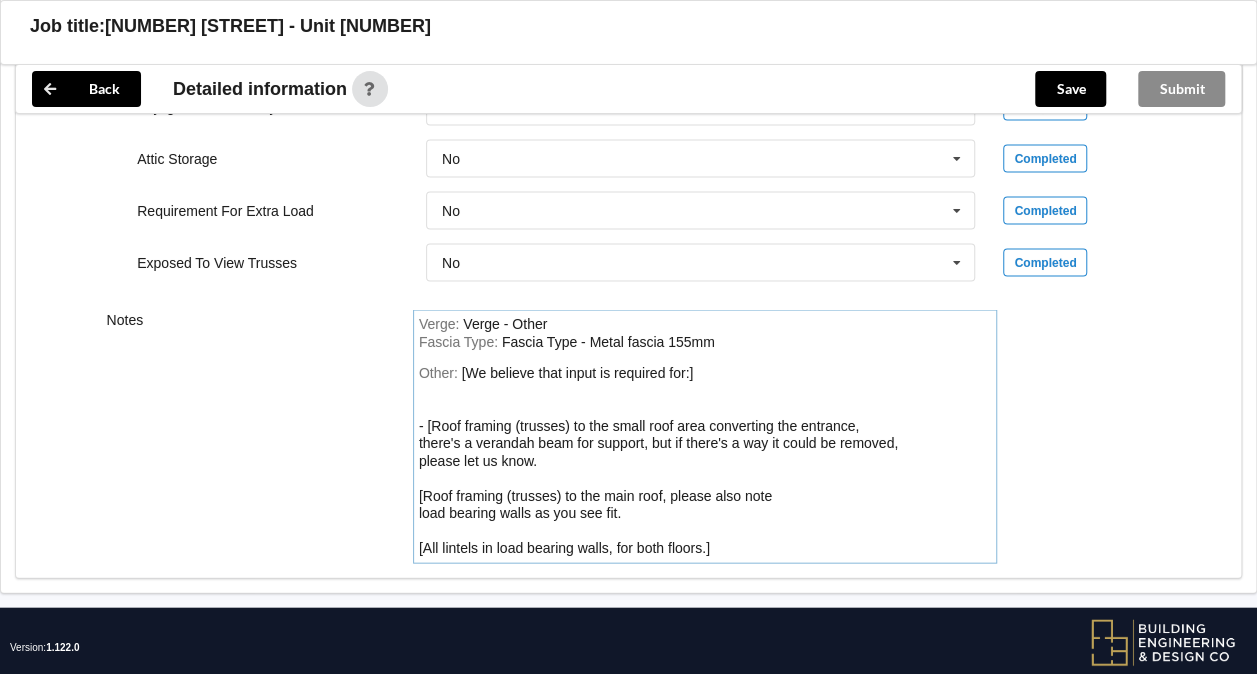 click on "Other:" at bounding box center (440, 373) 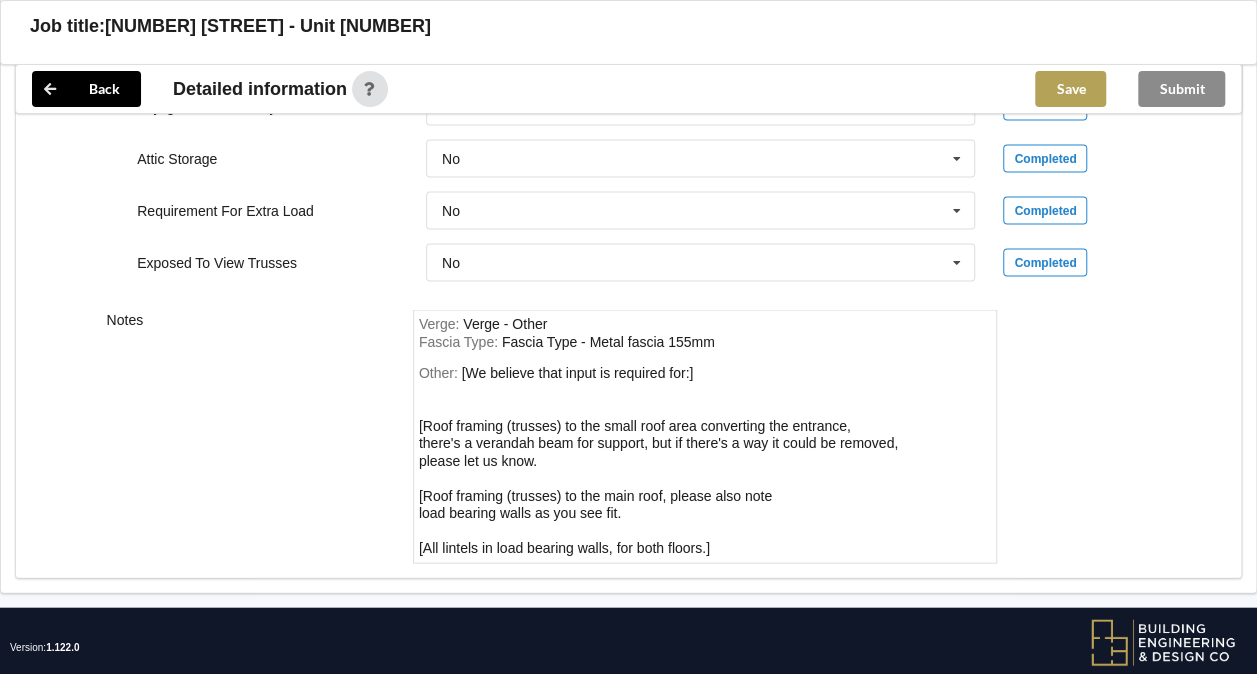 click on "Save" at bounding box center [1070, 89] 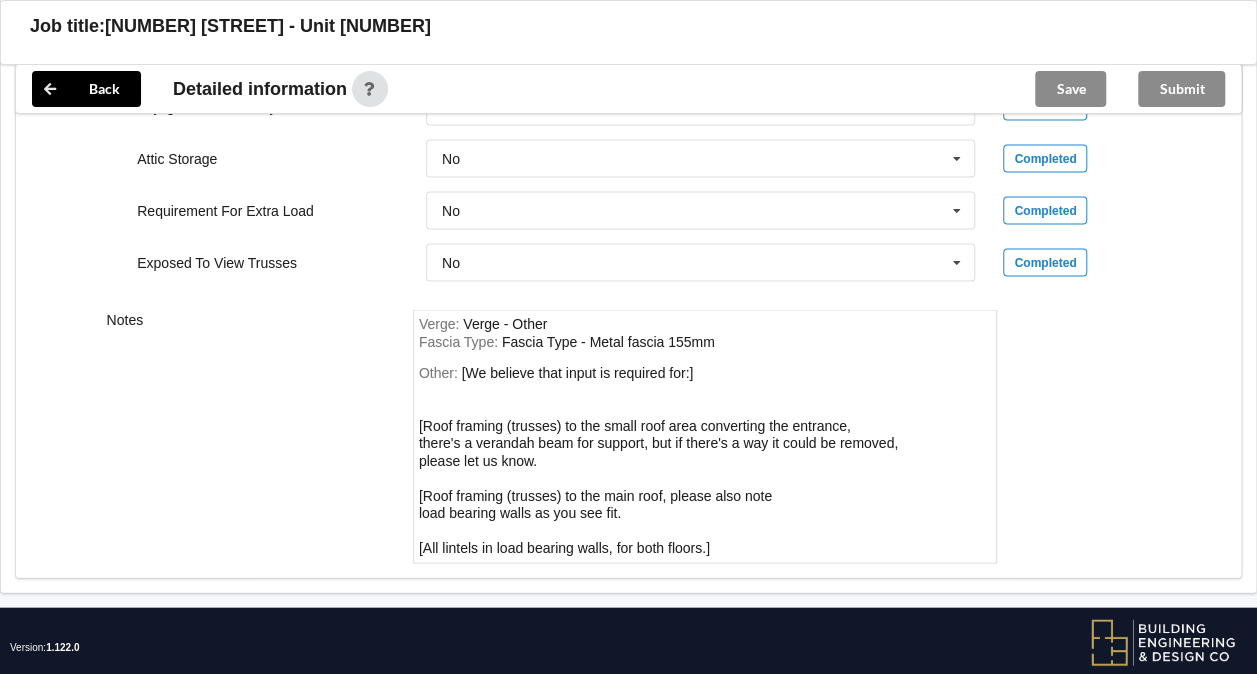 scroll, scrollTop: 1868, scrollLeft: 0, axis: vertical 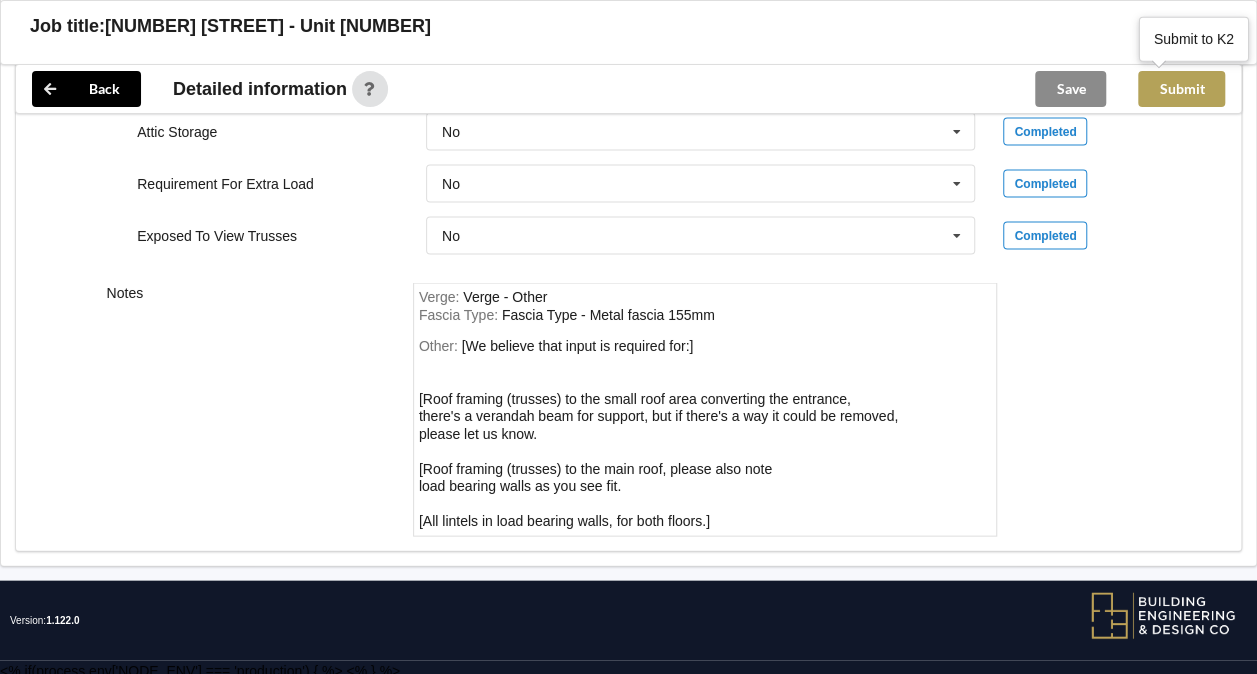click on "Submit" at bounding box center (1181, 89) 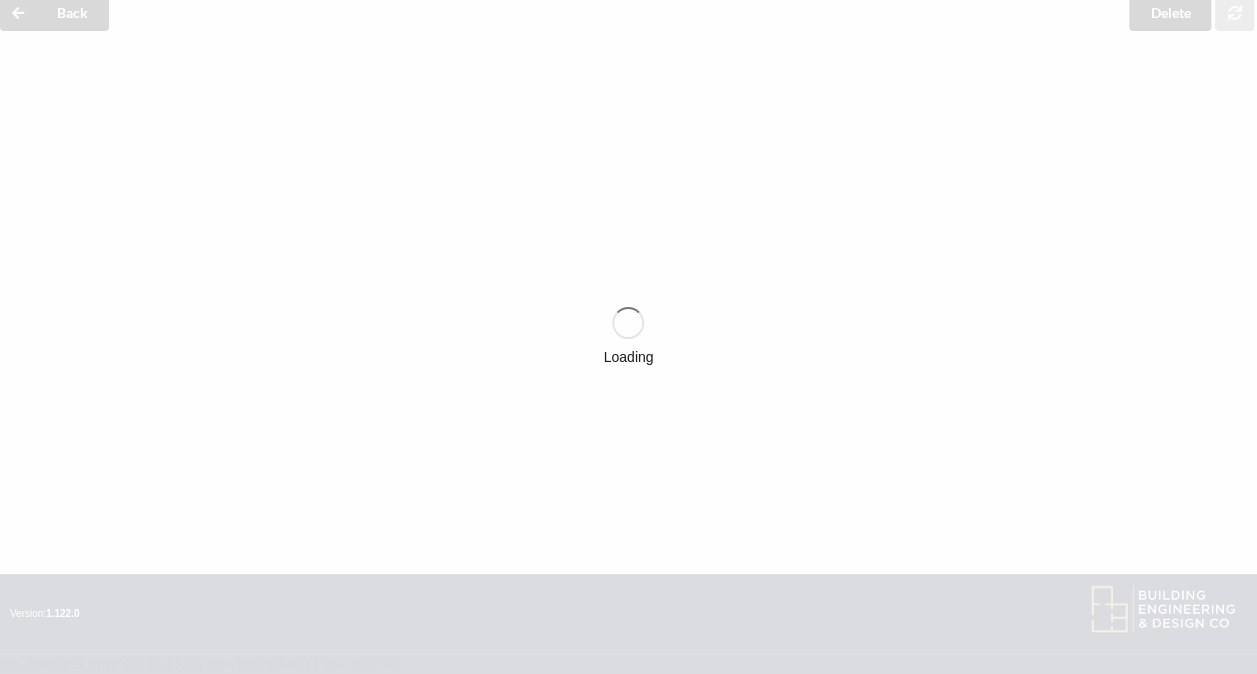 scroll, scrollTop: 1868, scrollLeft: 0, axis: vertical 